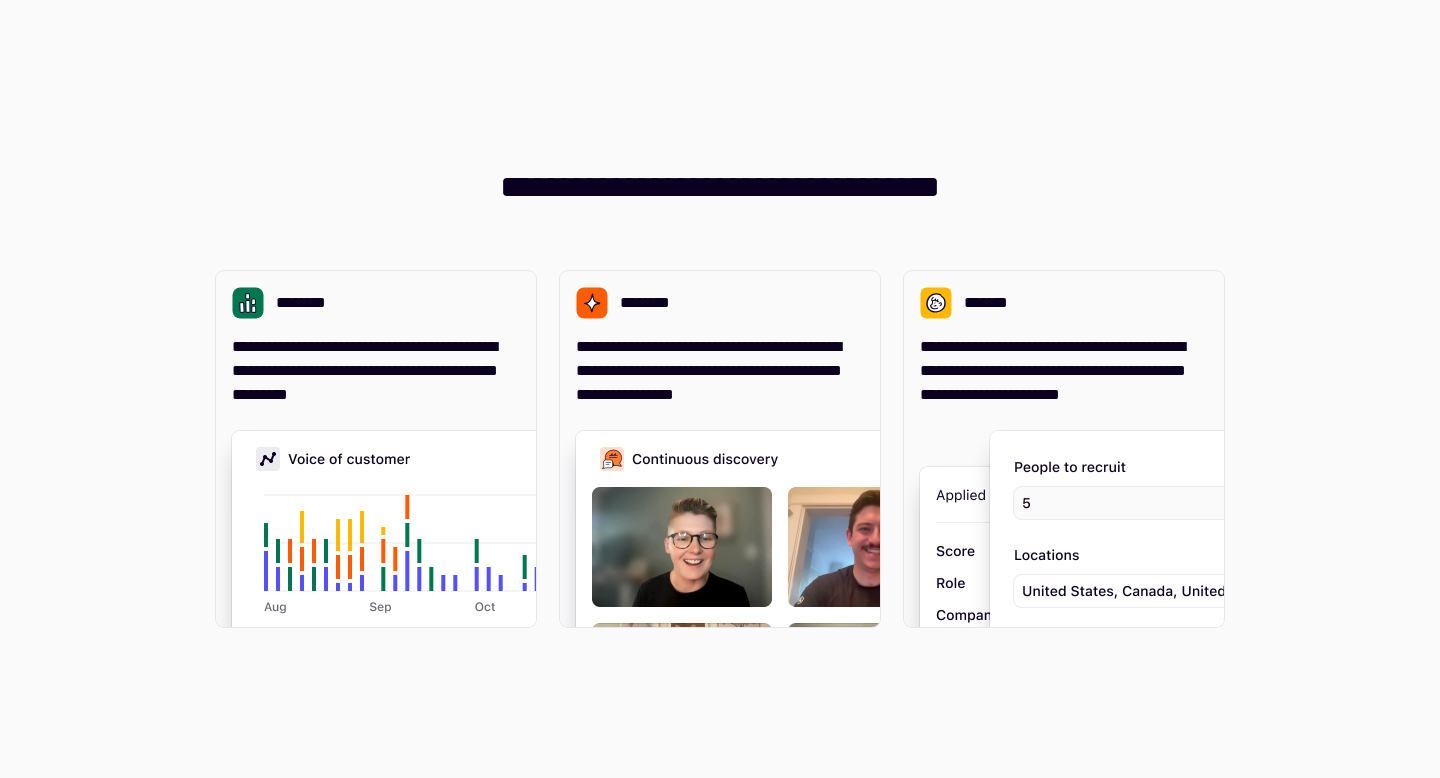 scroll, scrollTop: 0, scrollLeft: 0, axis: both 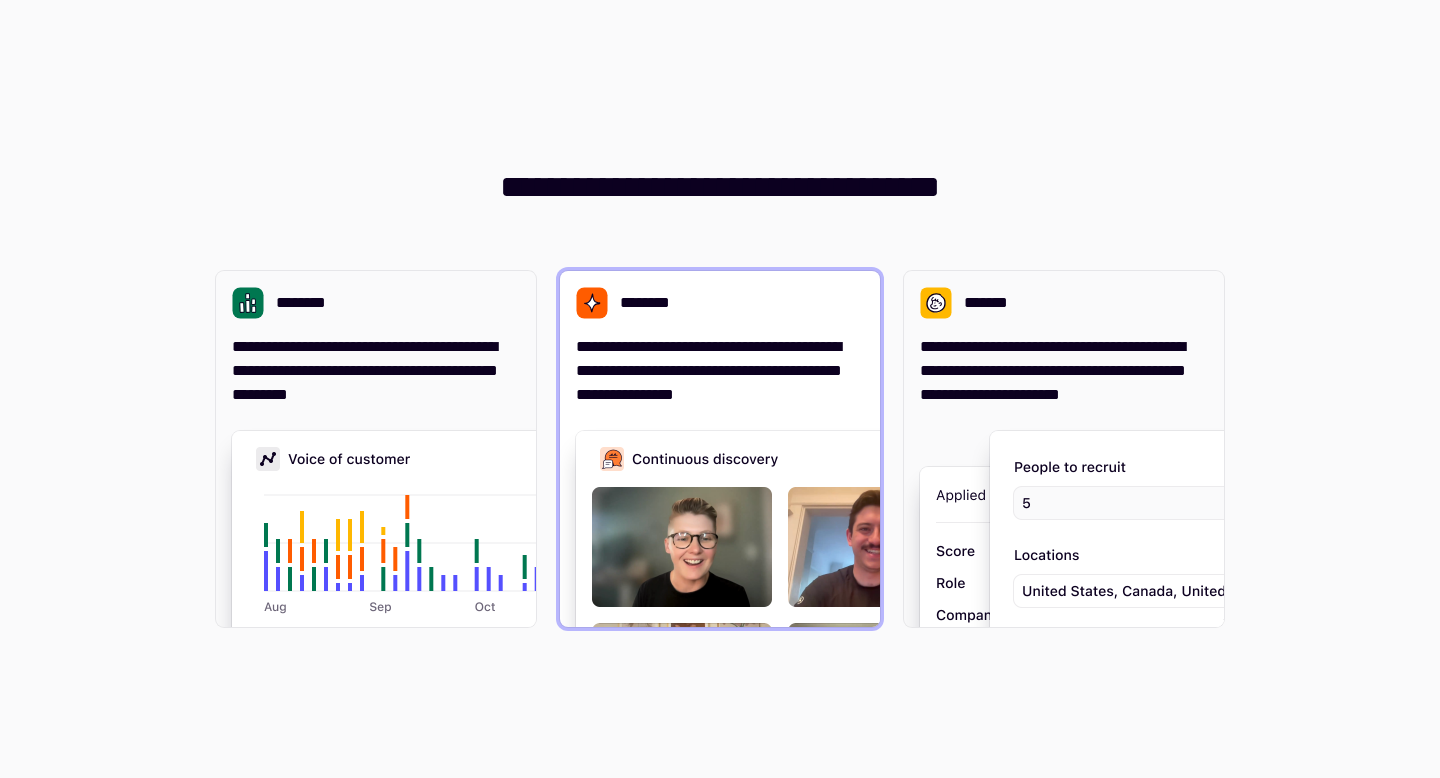 click on "**********" at bounding box center (720, 371) 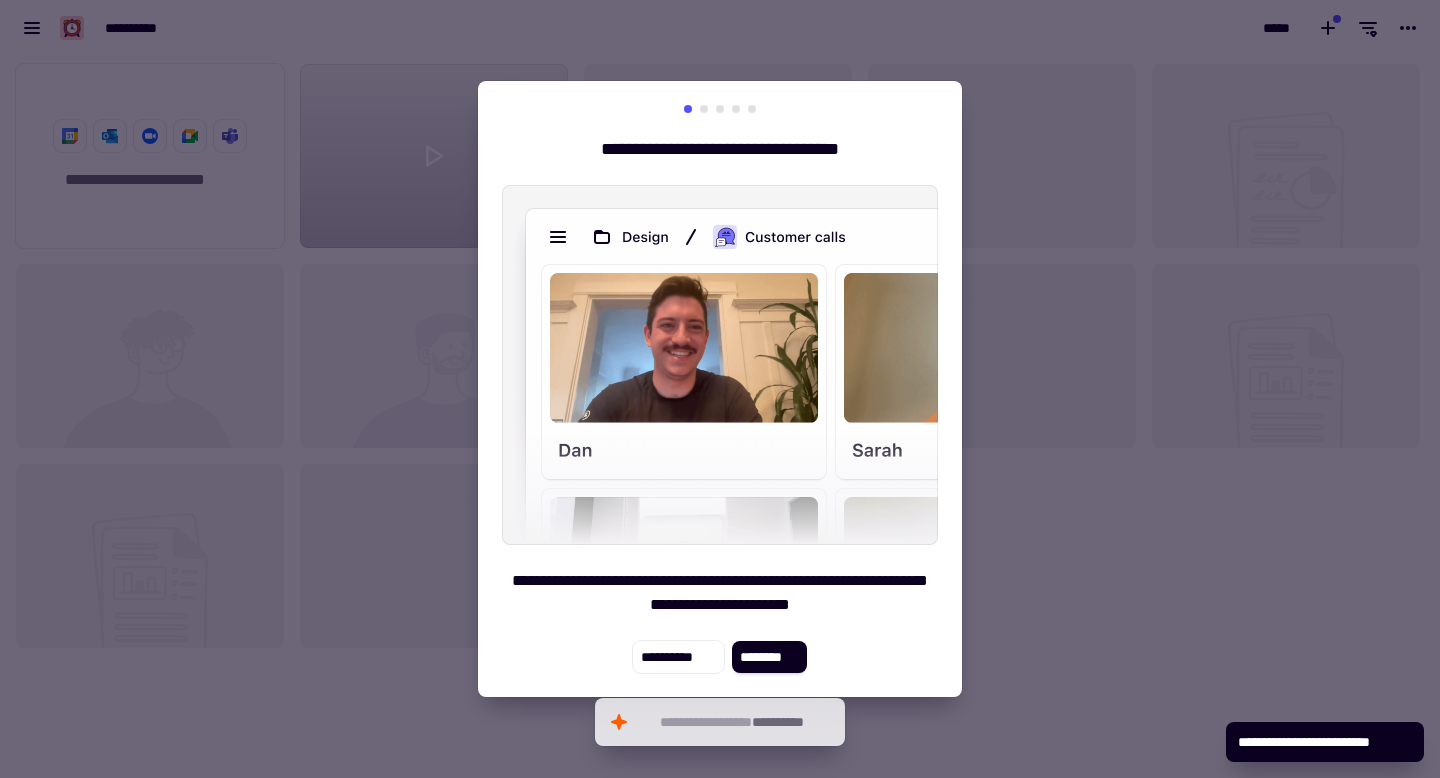scroll, scrollTop: 1, scrollLeft: 1, axis: both 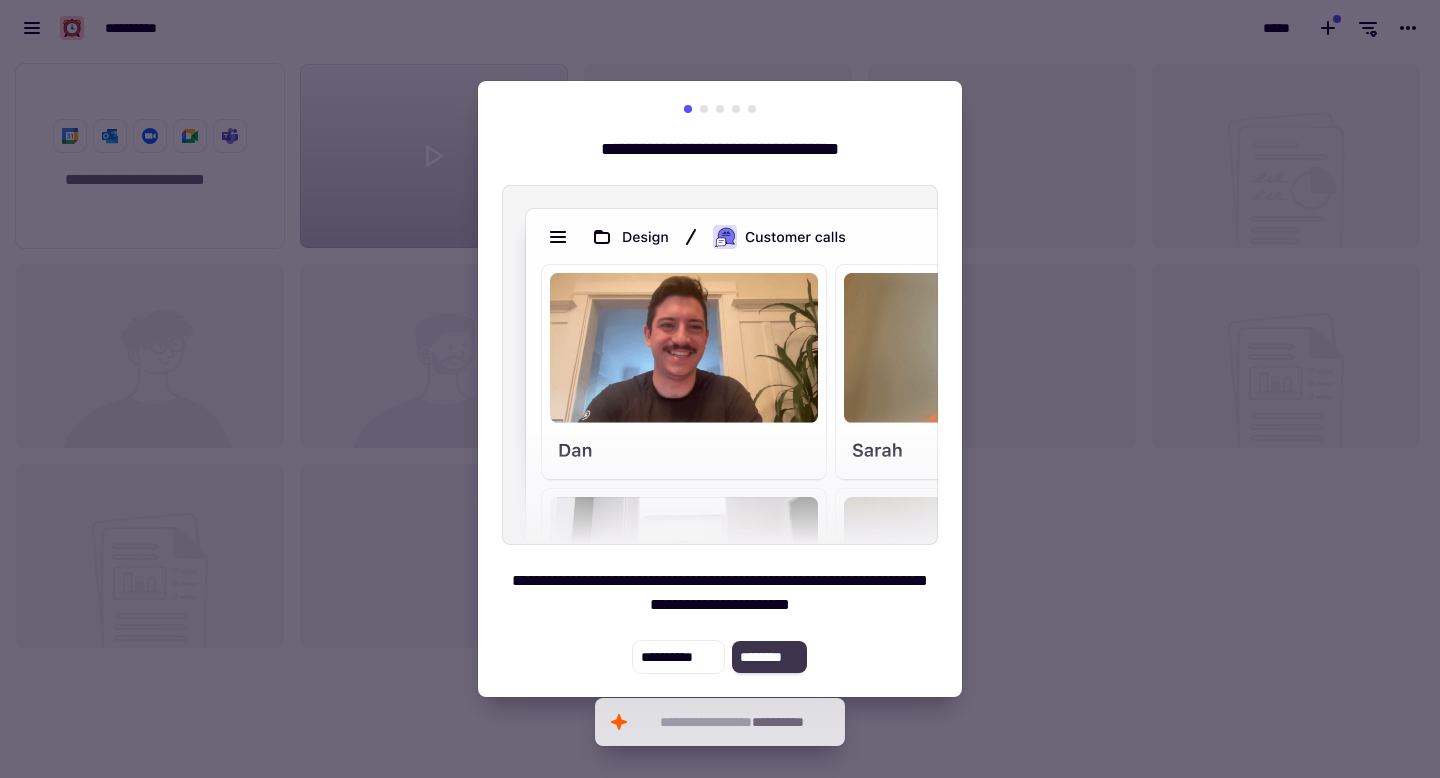 click on "********" 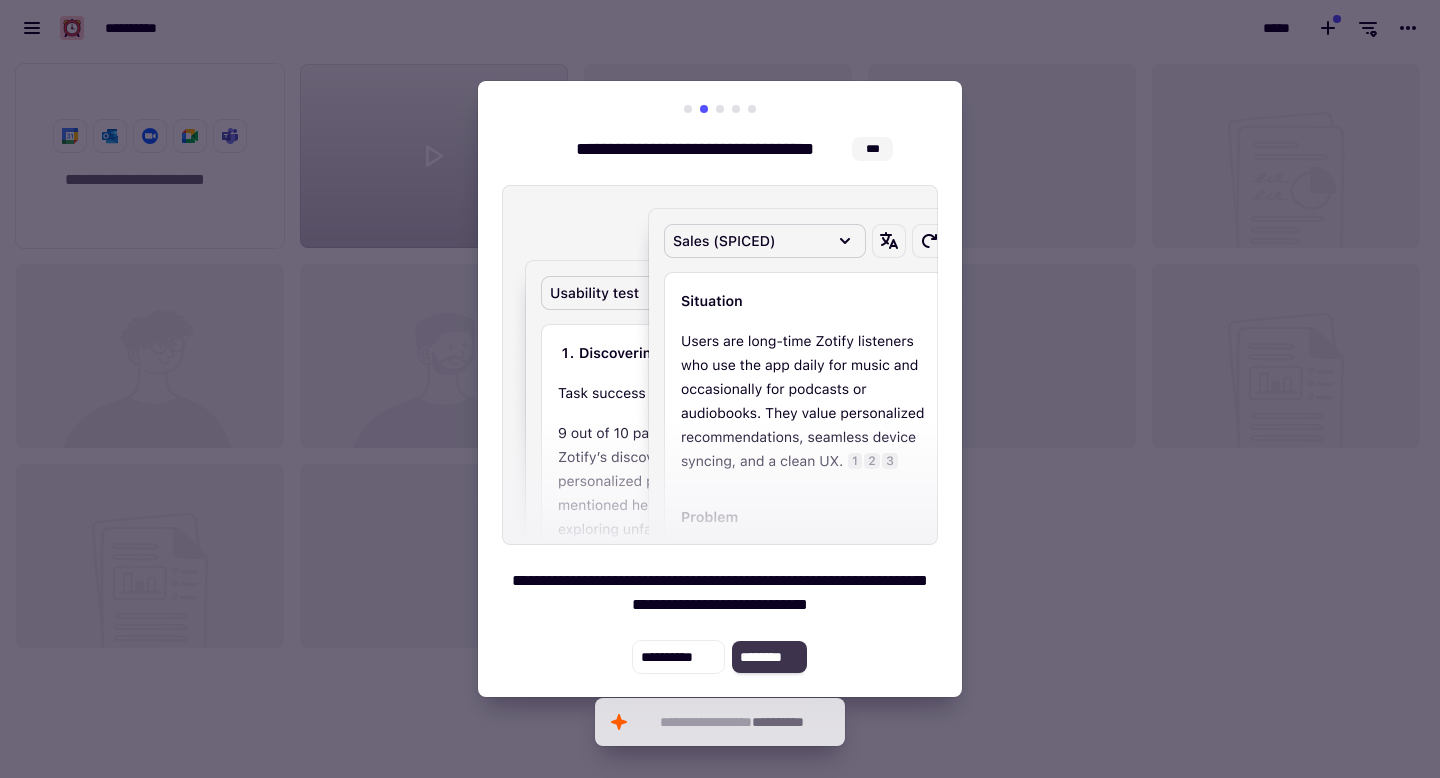 click on "********" 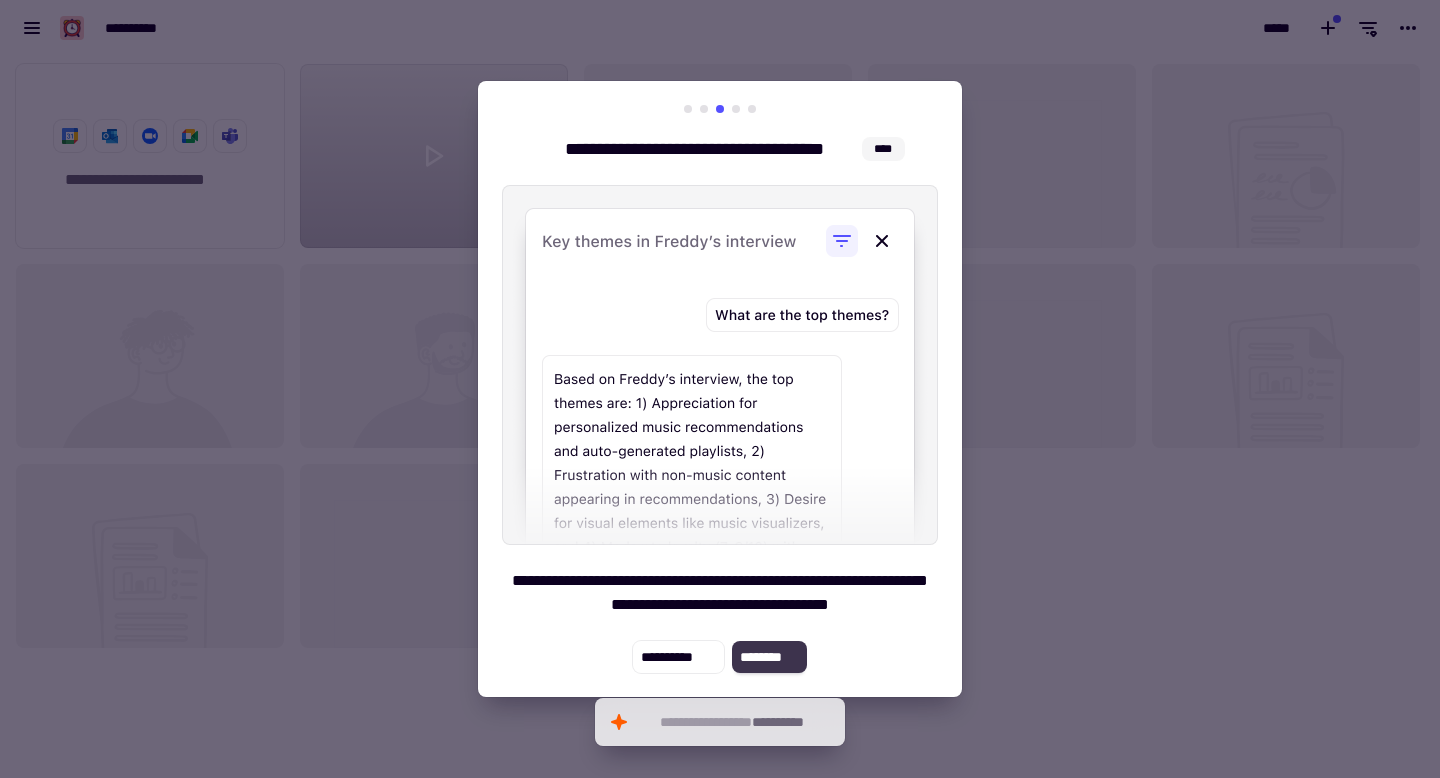 click on "********" 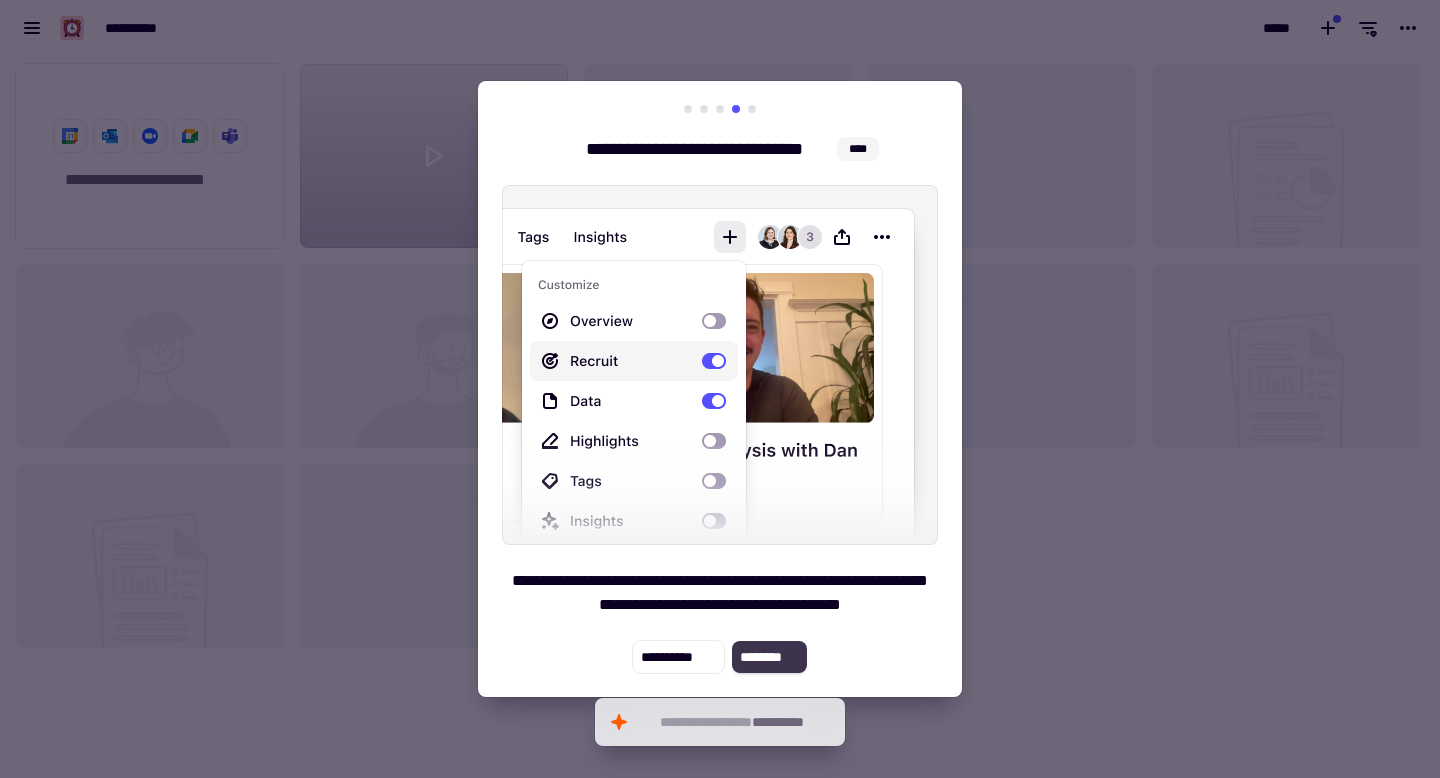 click on "********" 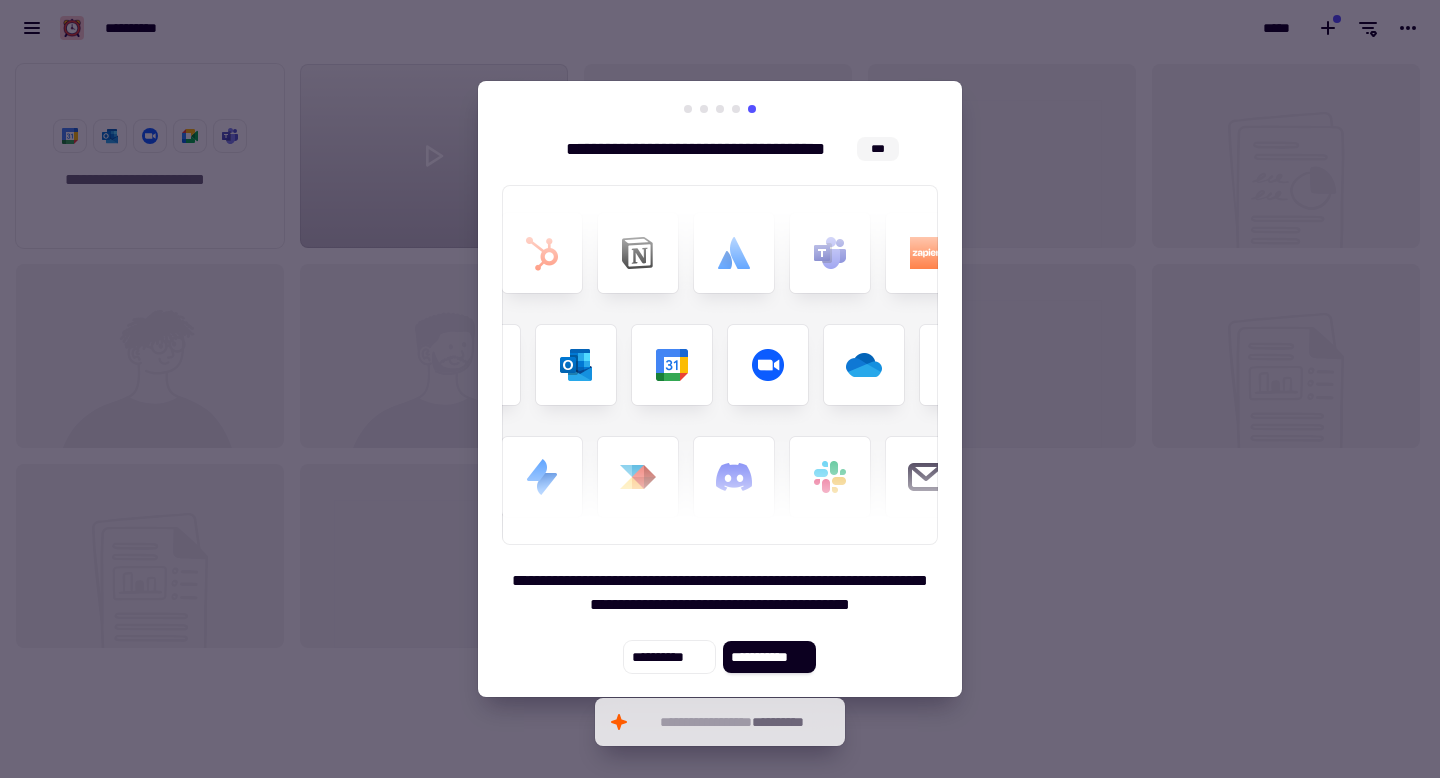 click at bounding box center [720, 389] 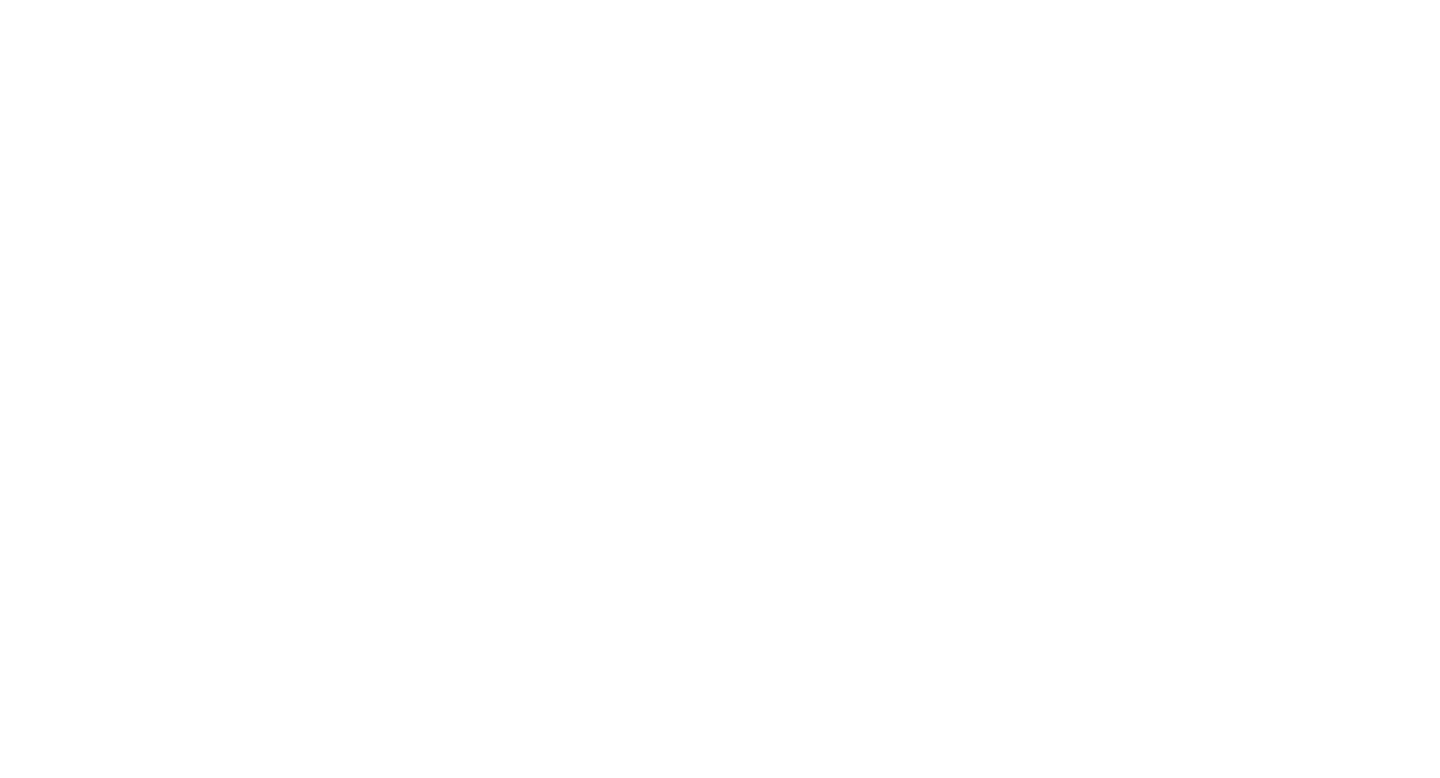 scroll, scrollTop: 0, scrollLeft: 0, axis: both 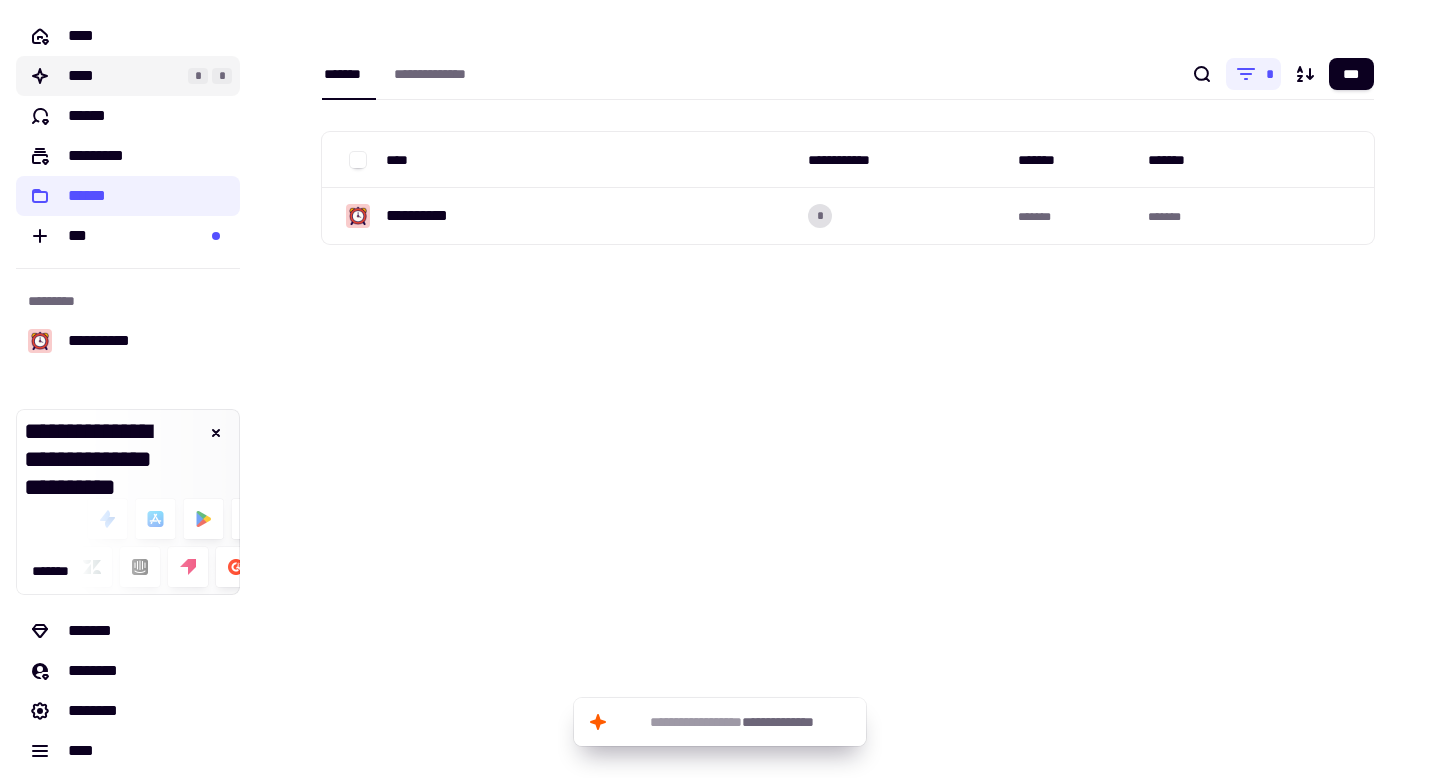 click on "****" 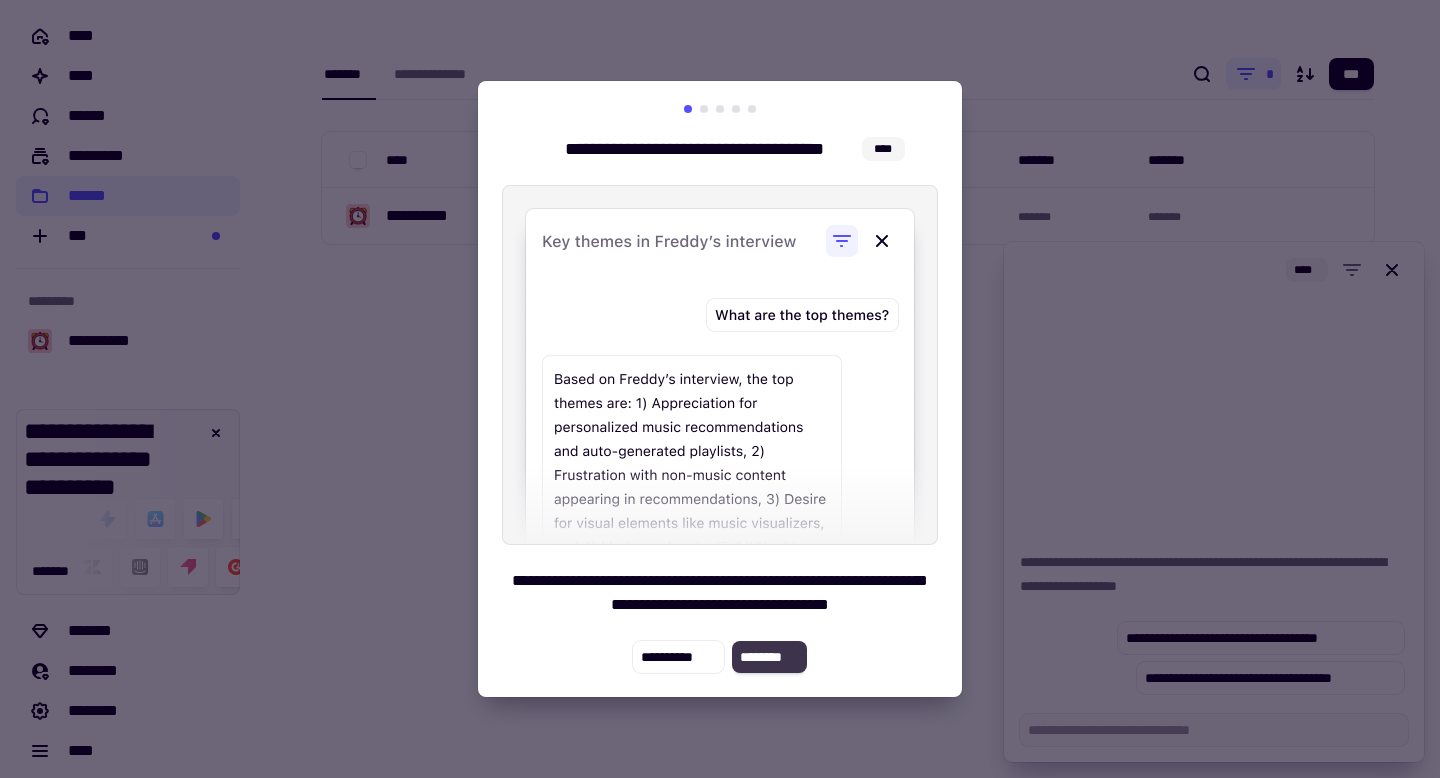 click on "********" 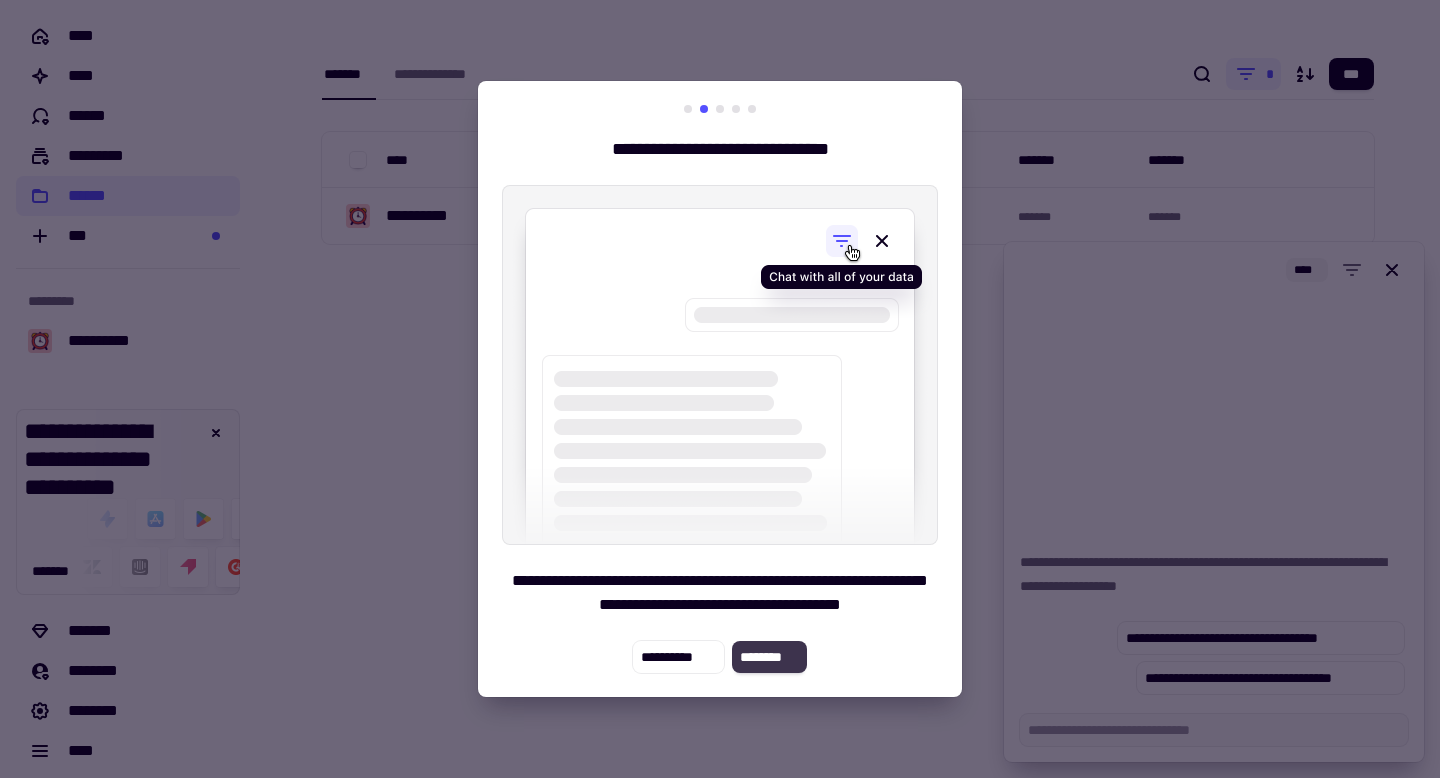 click on "********" 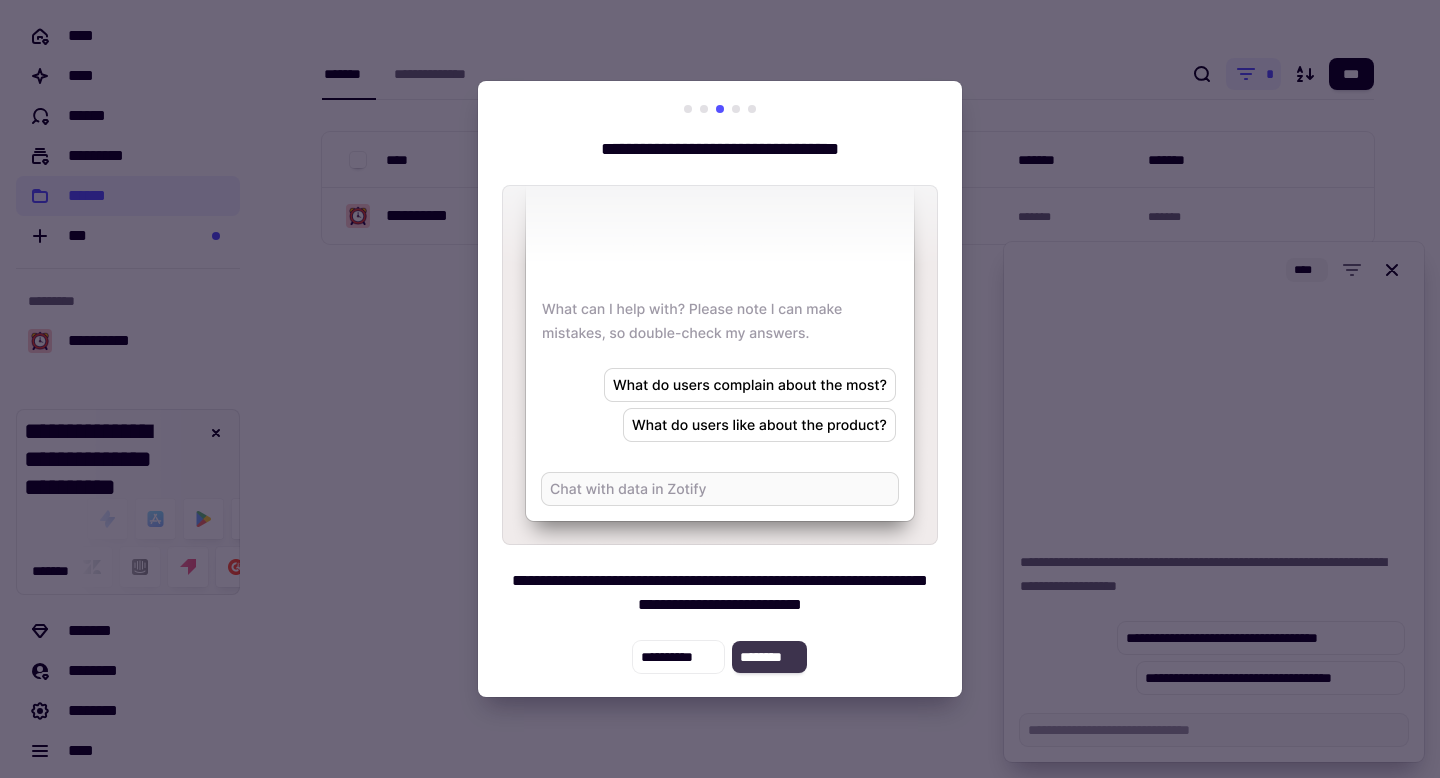 click on "********" 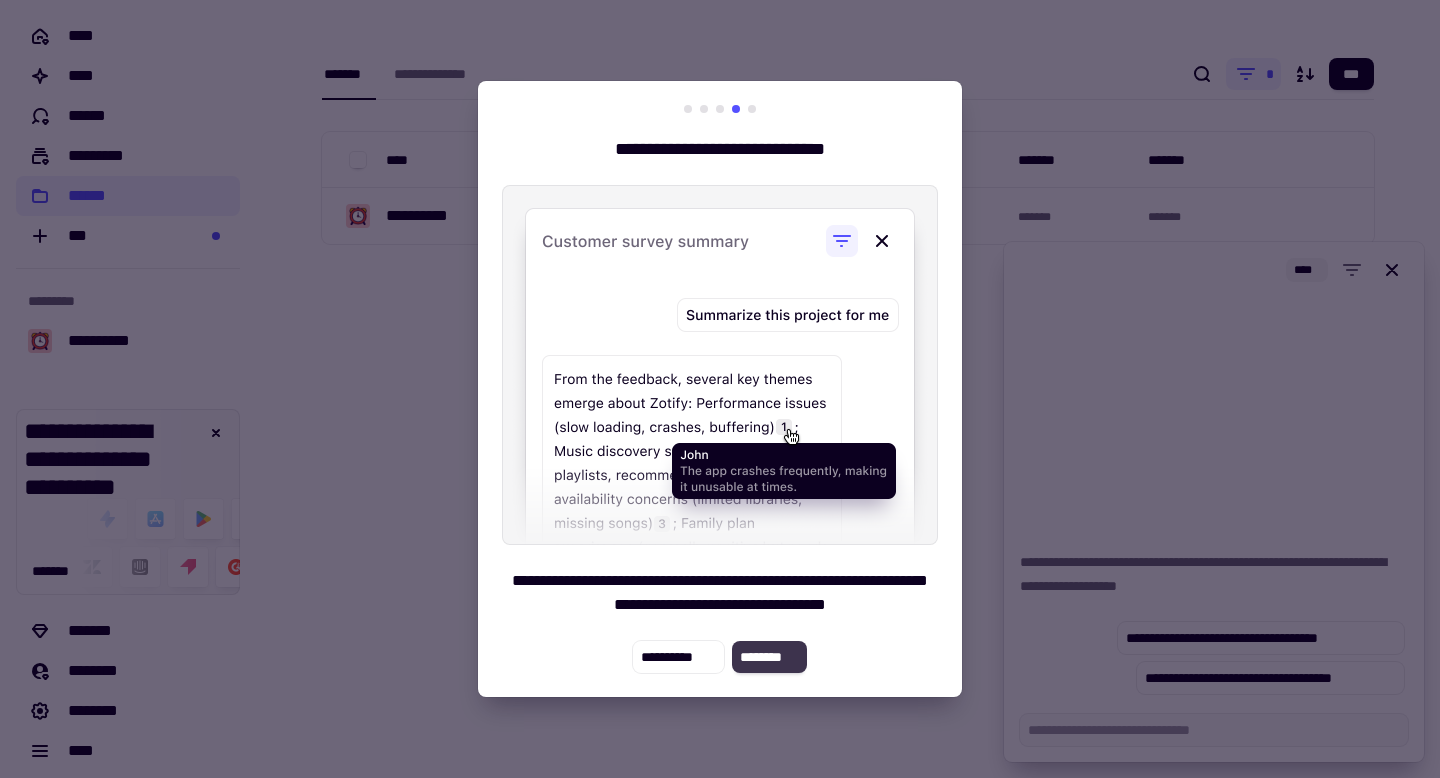 click on "********" 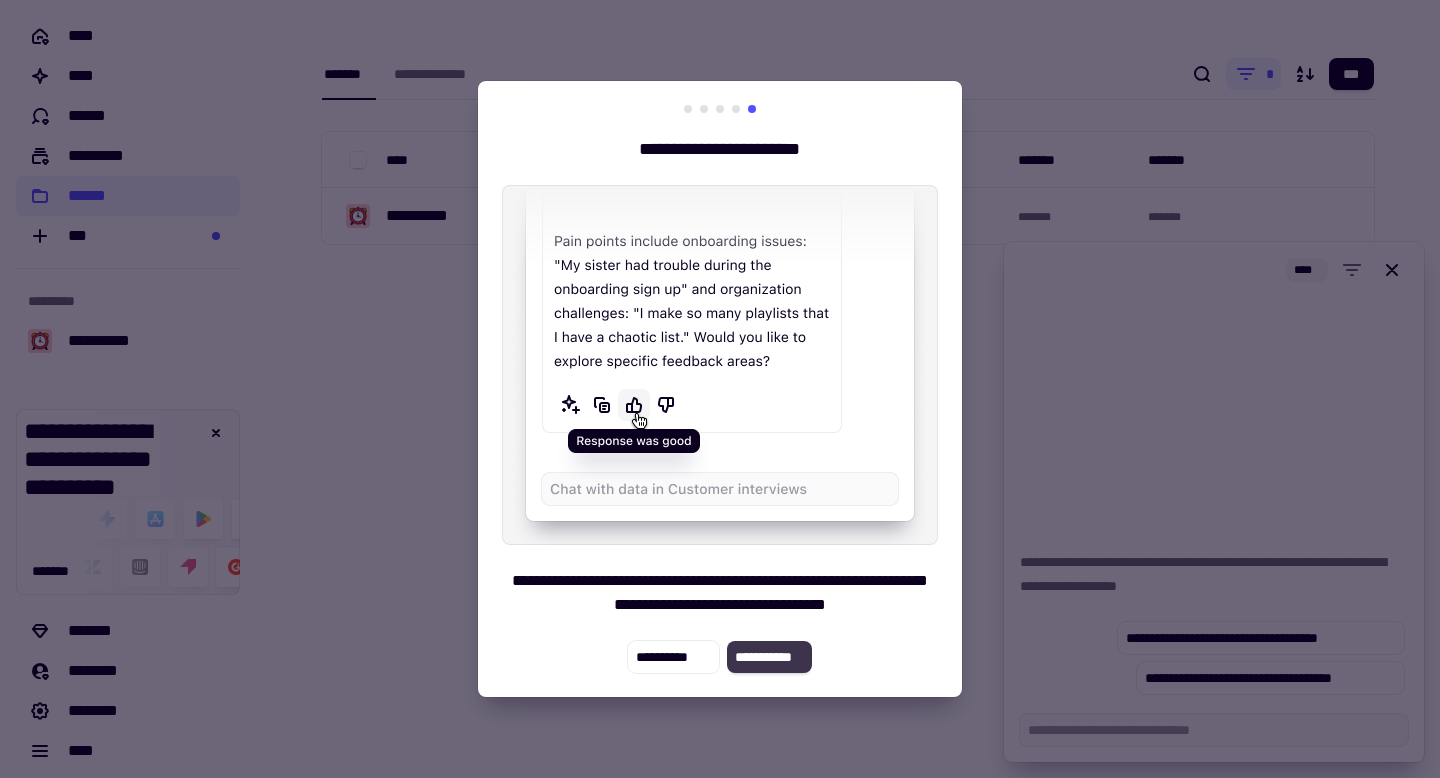 click on "**********" 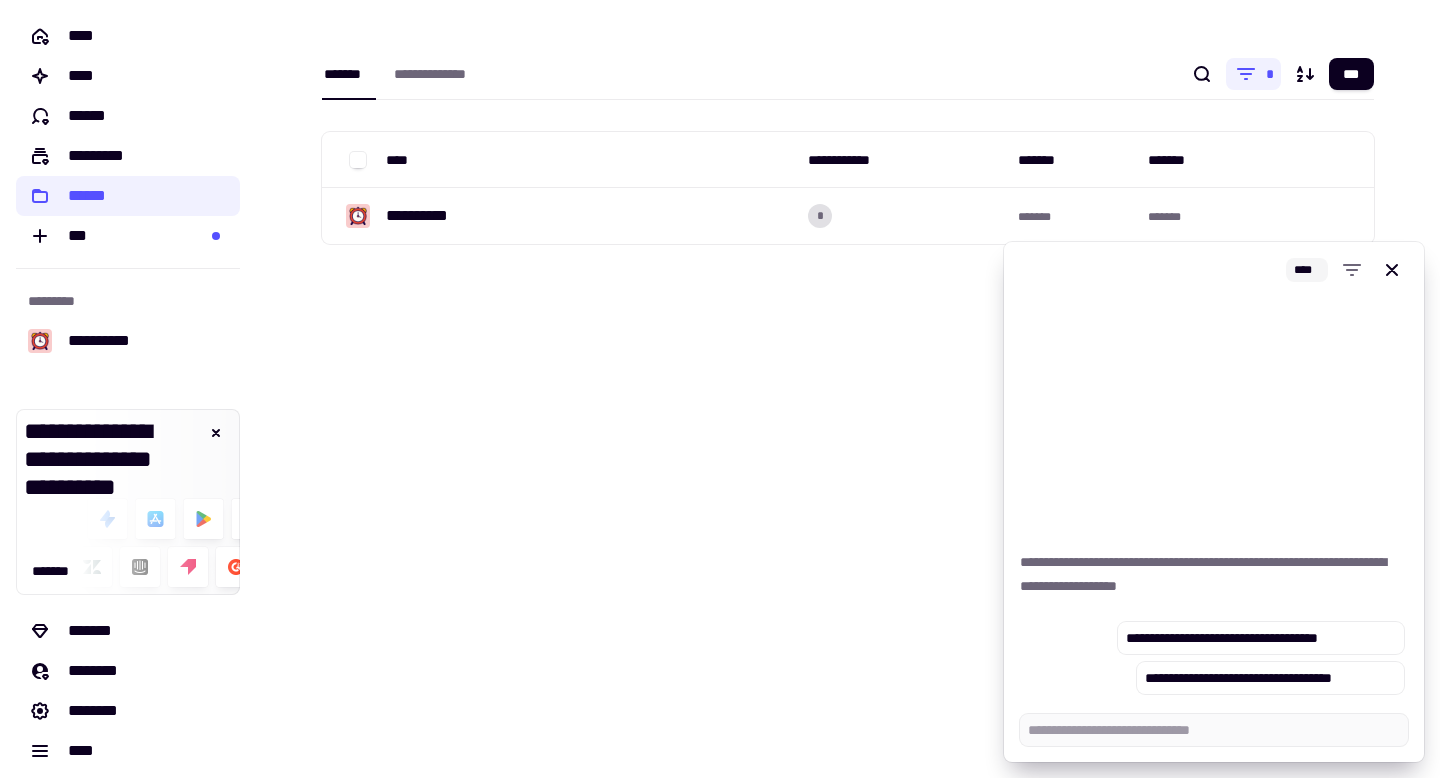 click on "**********" at bounding box center (1214, 498) 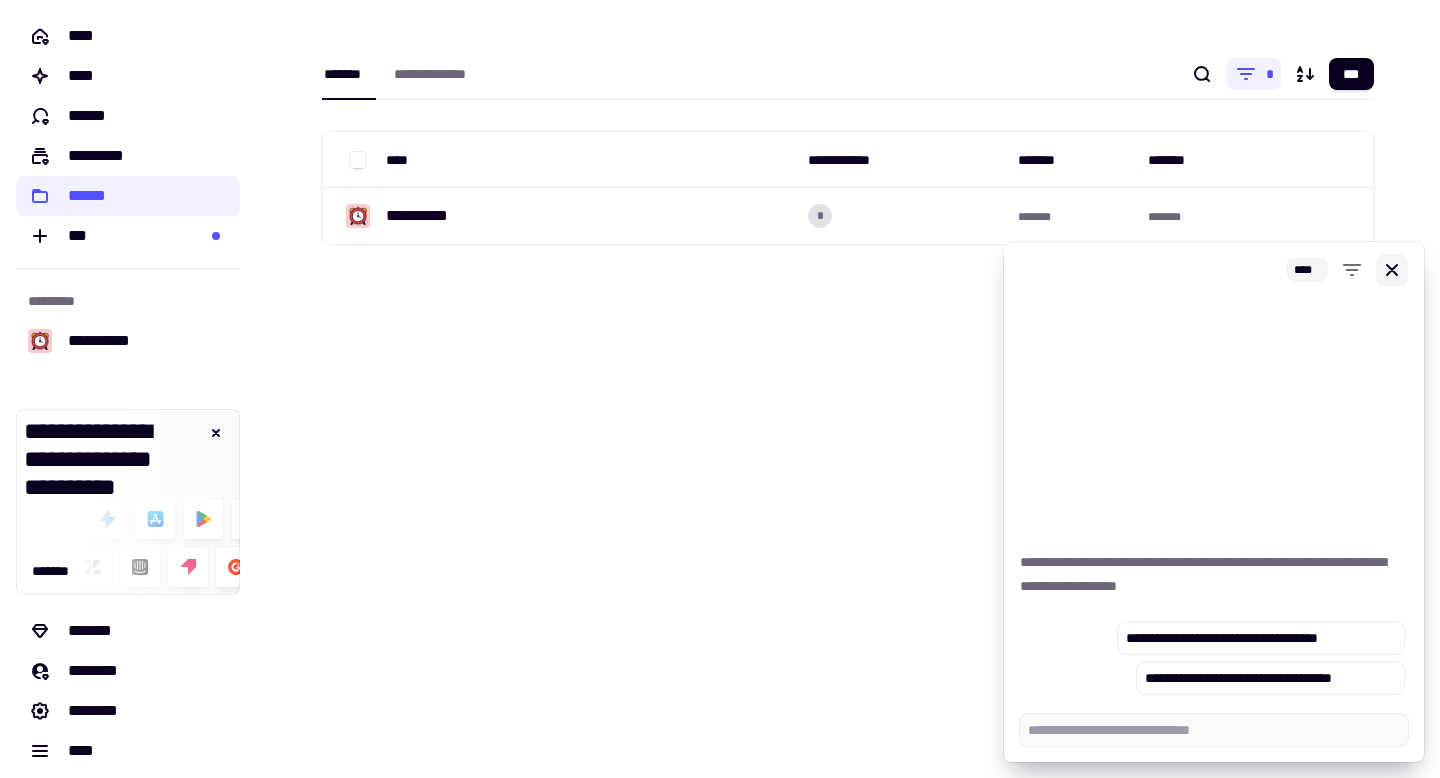 click 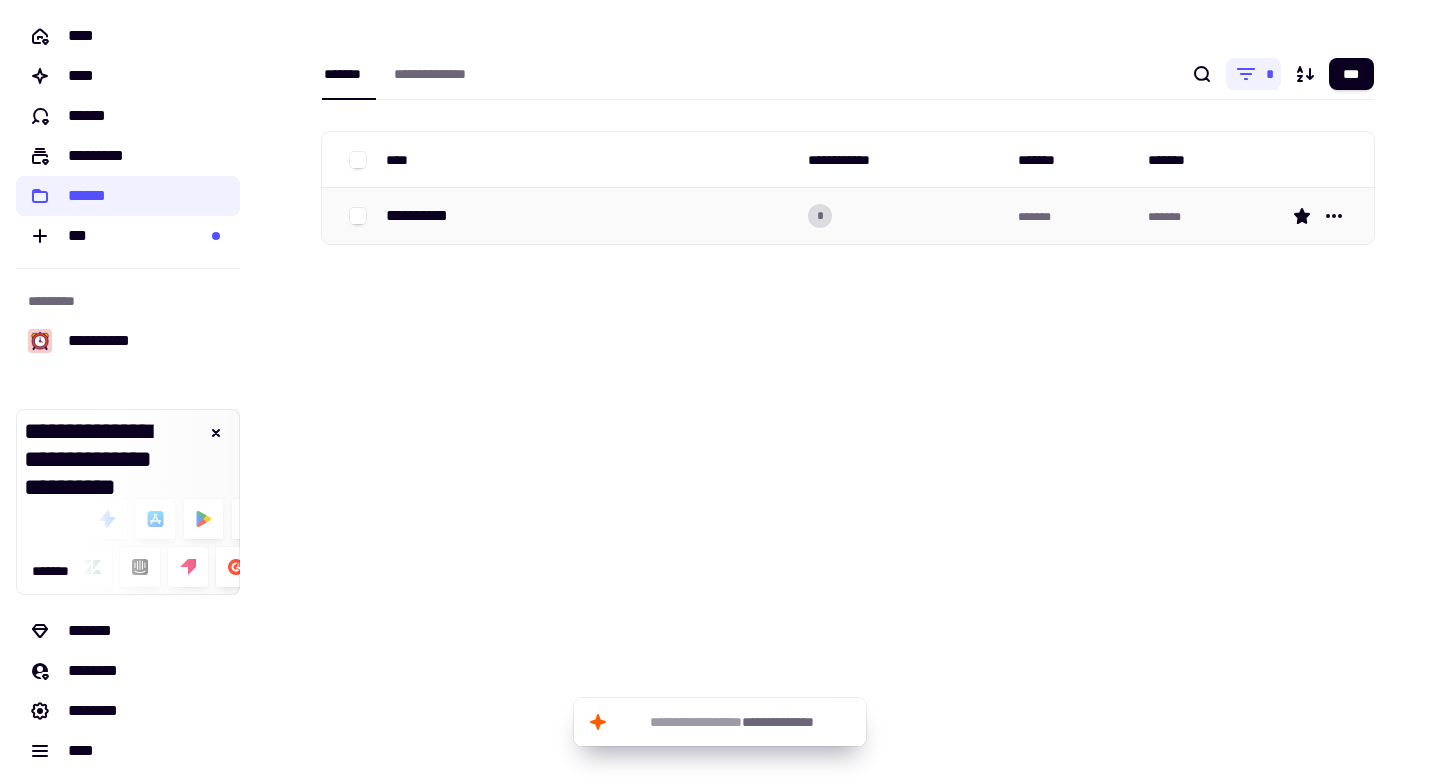 click on "**********" at bounding box center [589, 216] 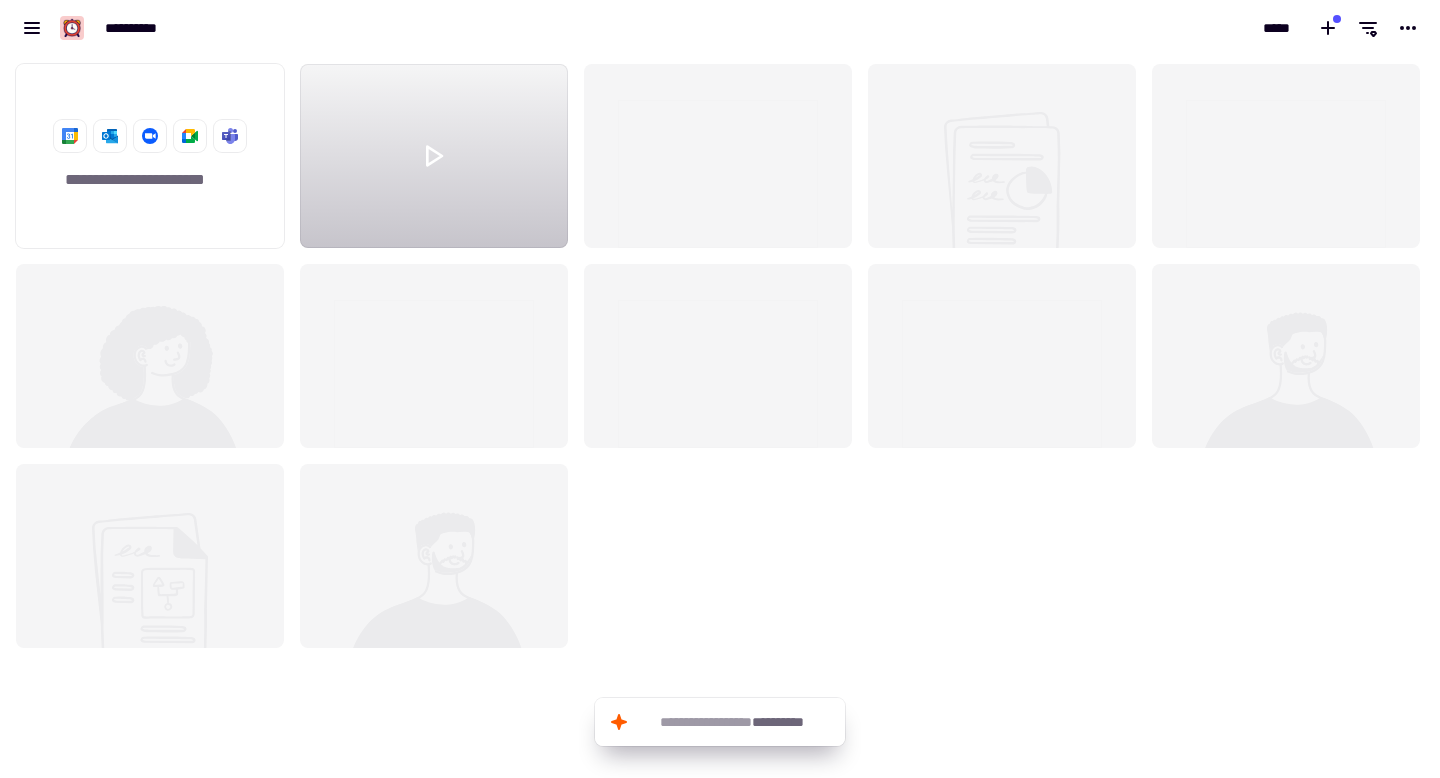 scroll, scrollTop: 1, scrollLeft: 1, axis: both 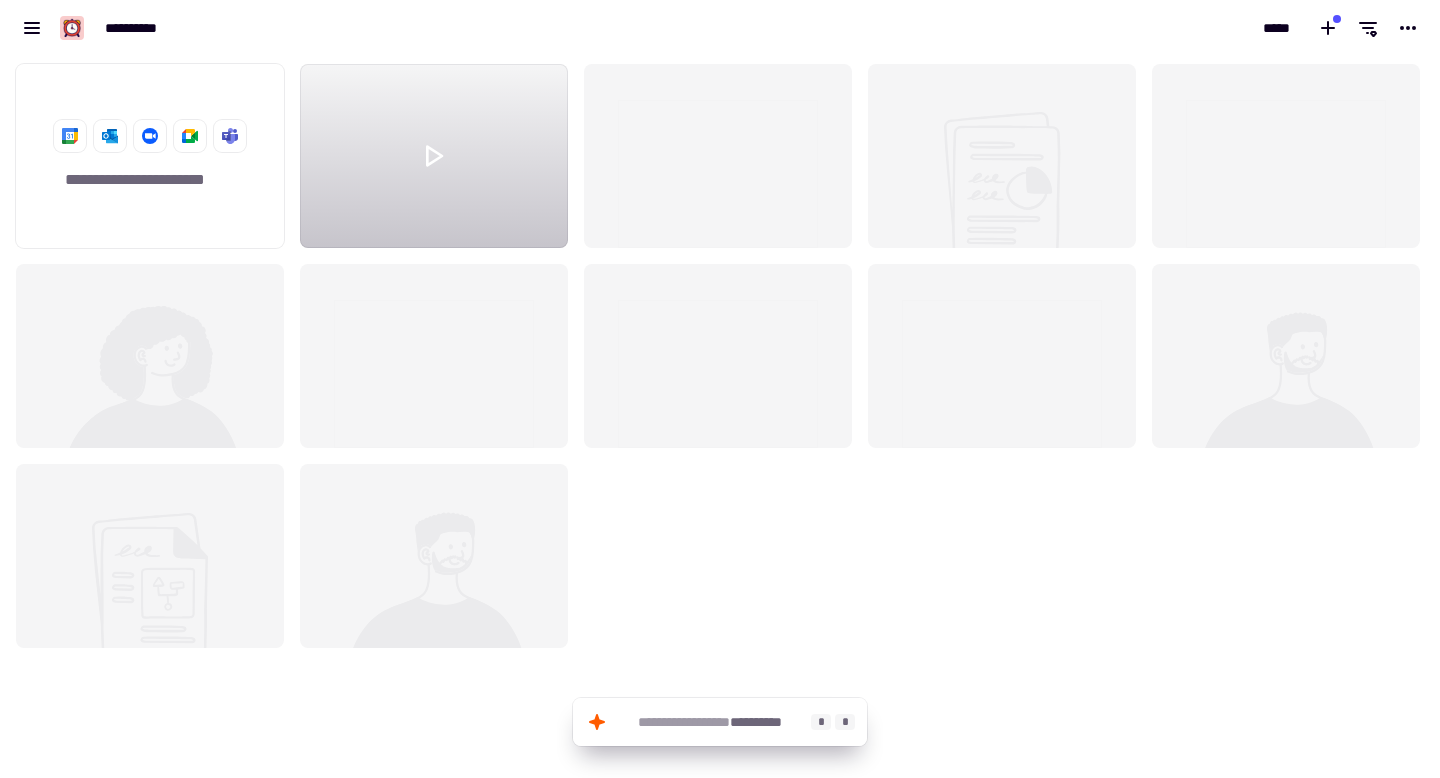 click on "**********" 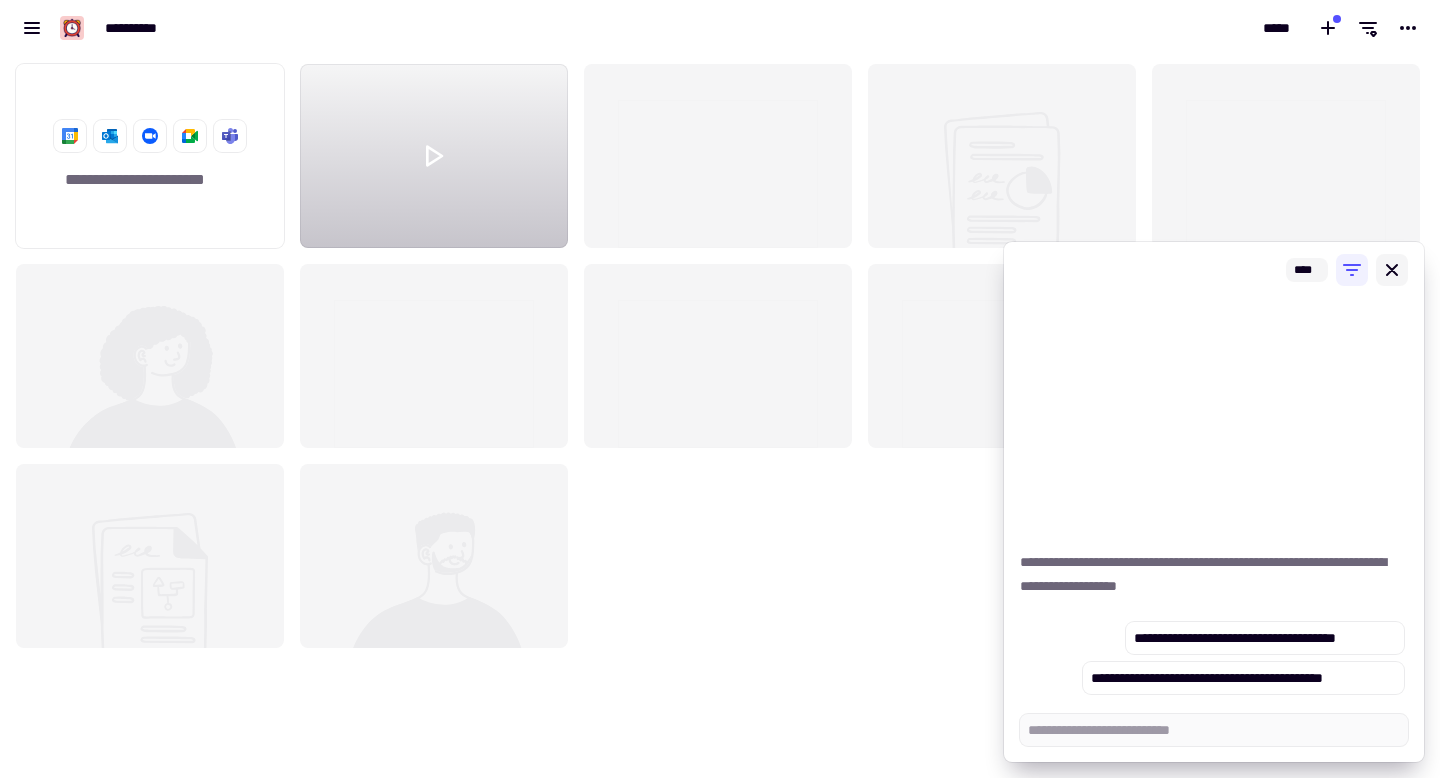 click 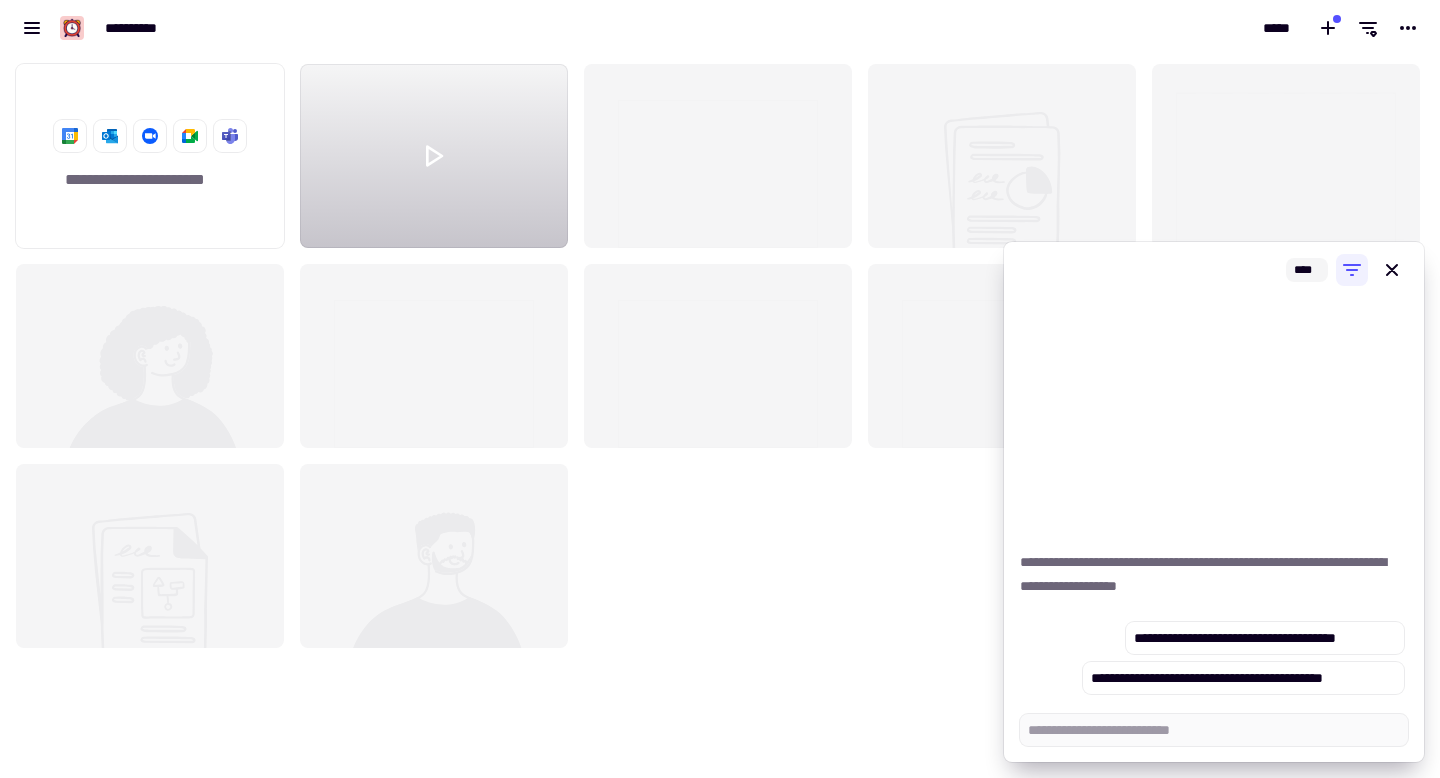 click 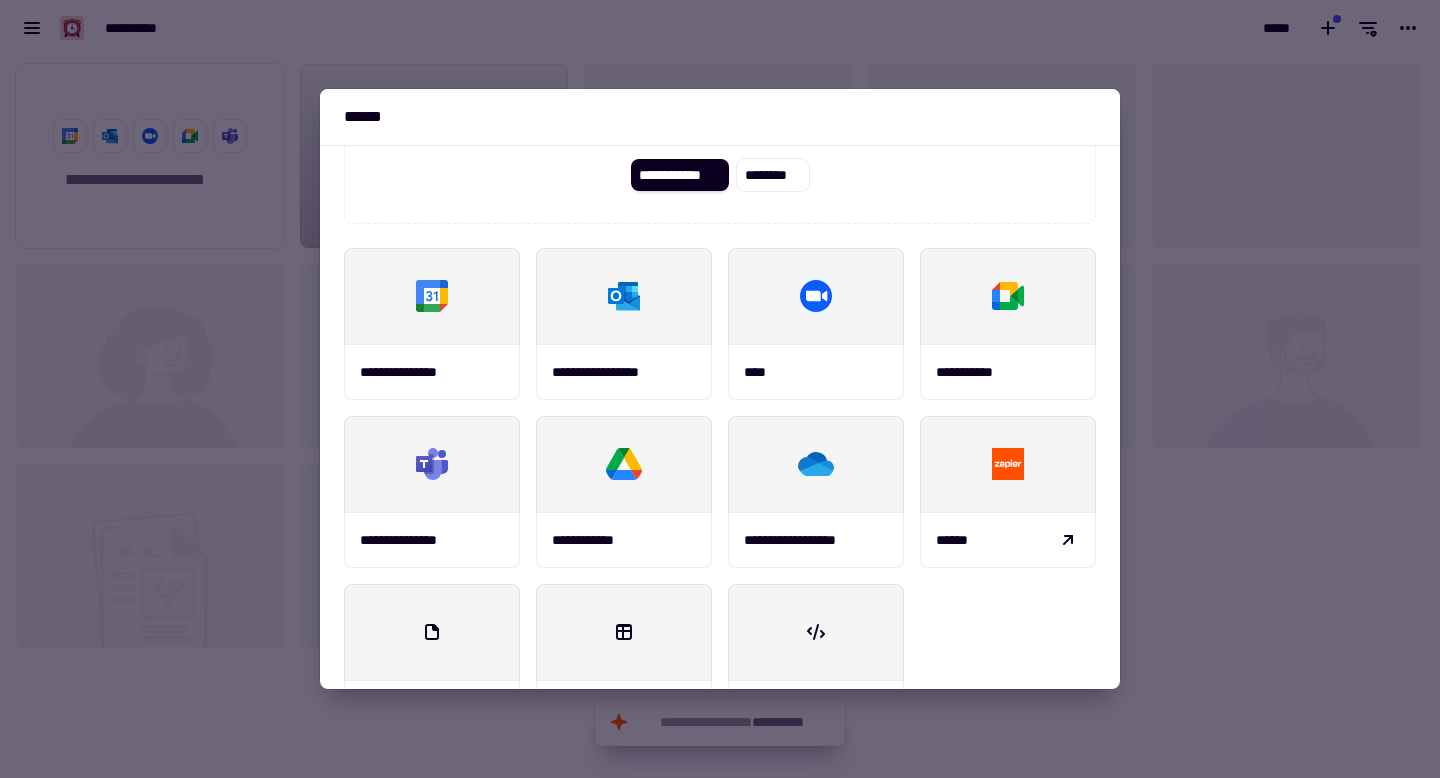 scroll, scrollTop: 234, scrollLeft: 0, axis: vertical 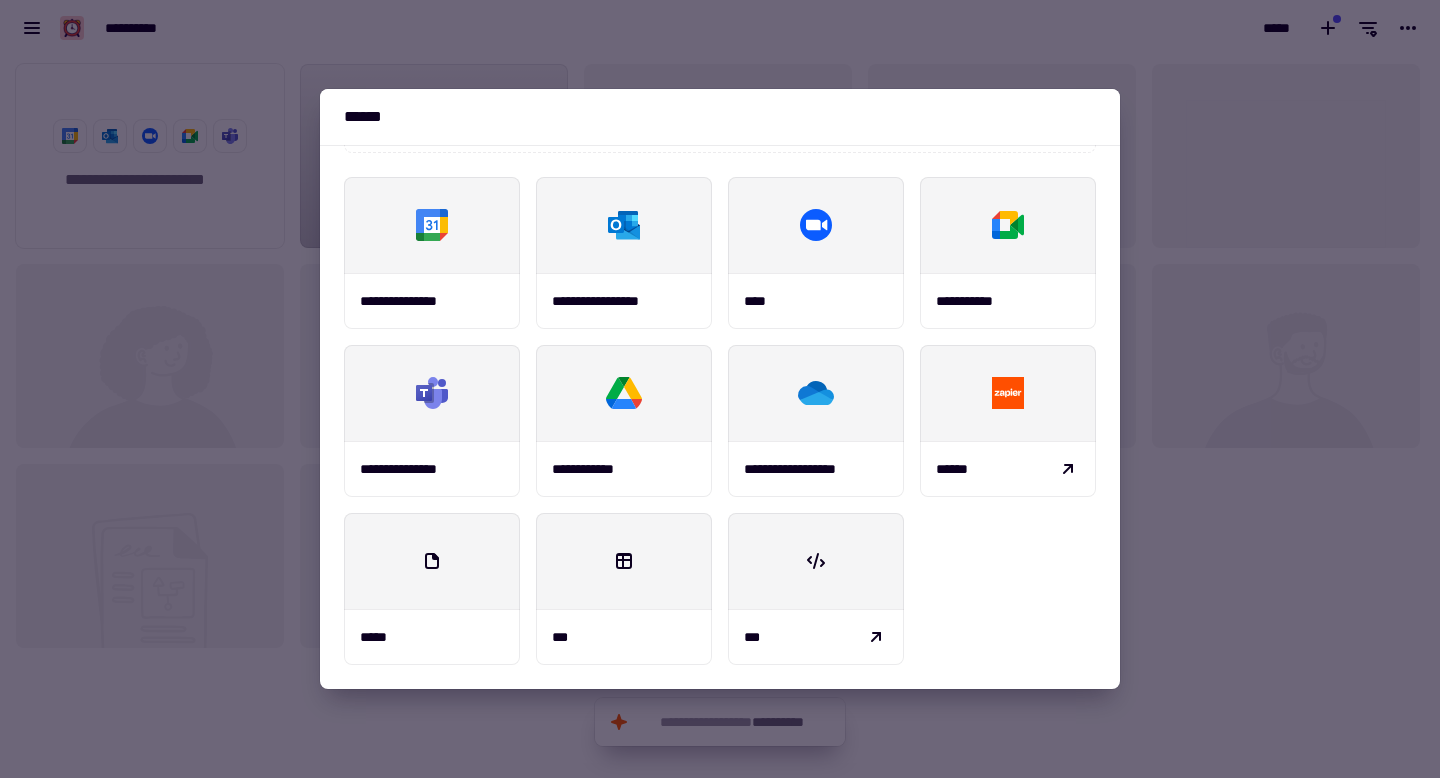 click at bounding box center (720, 389) 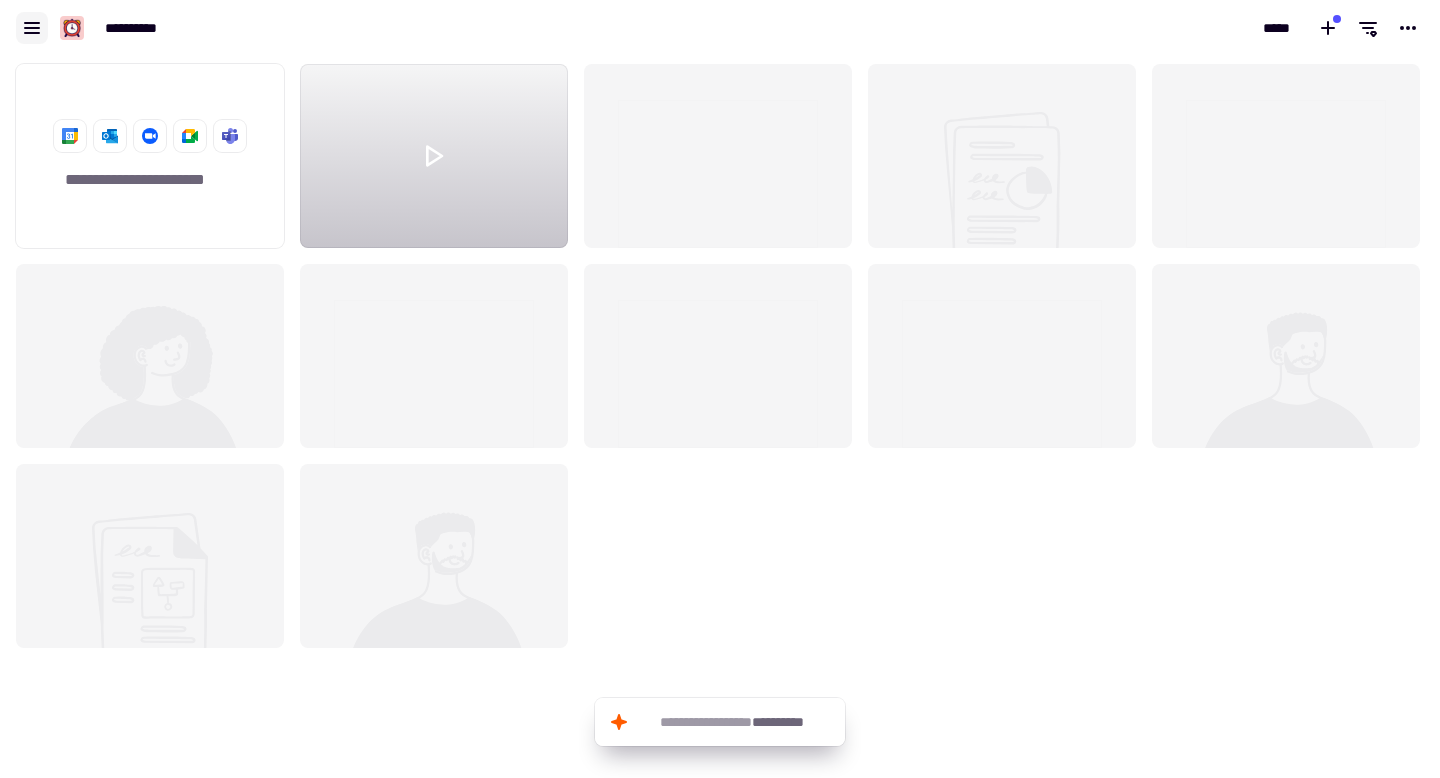 click 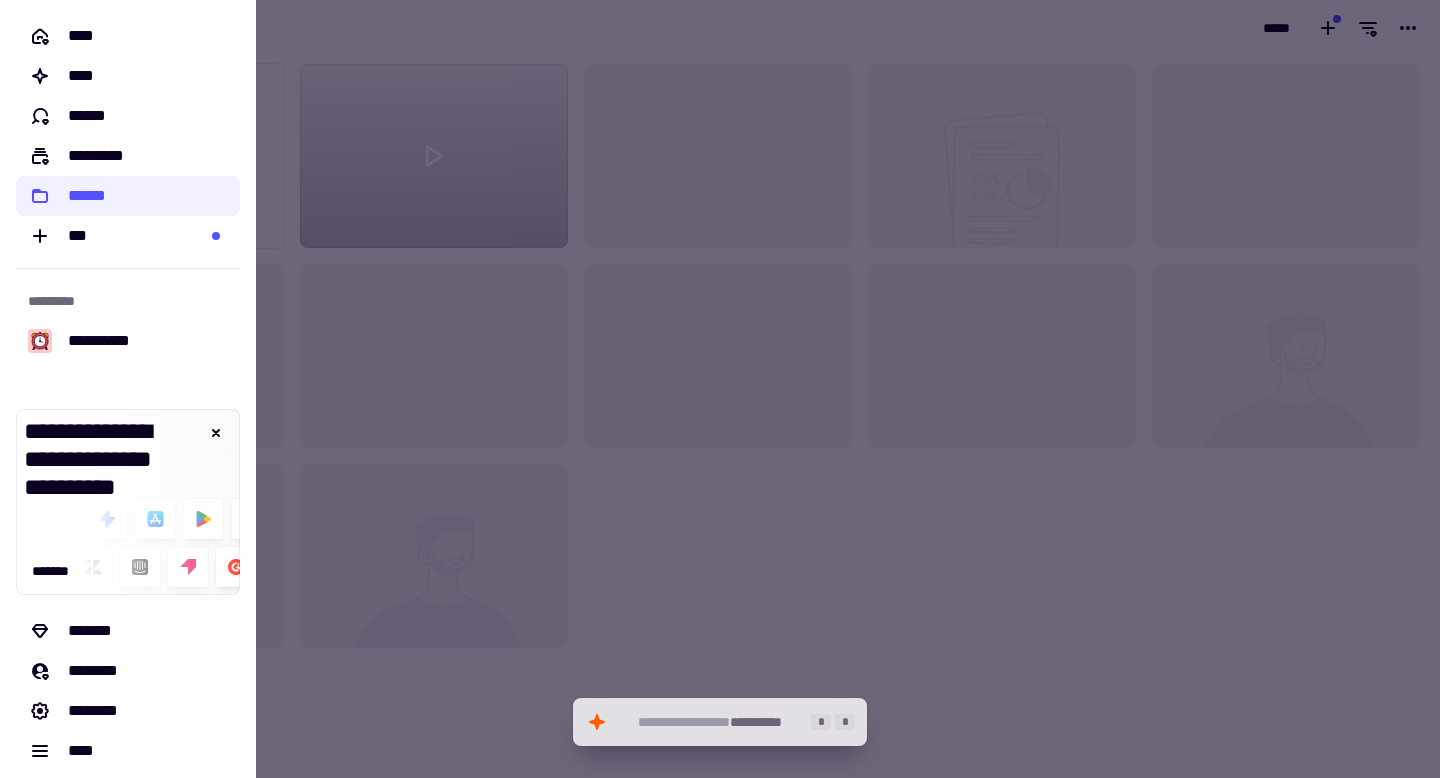 click on "**********" 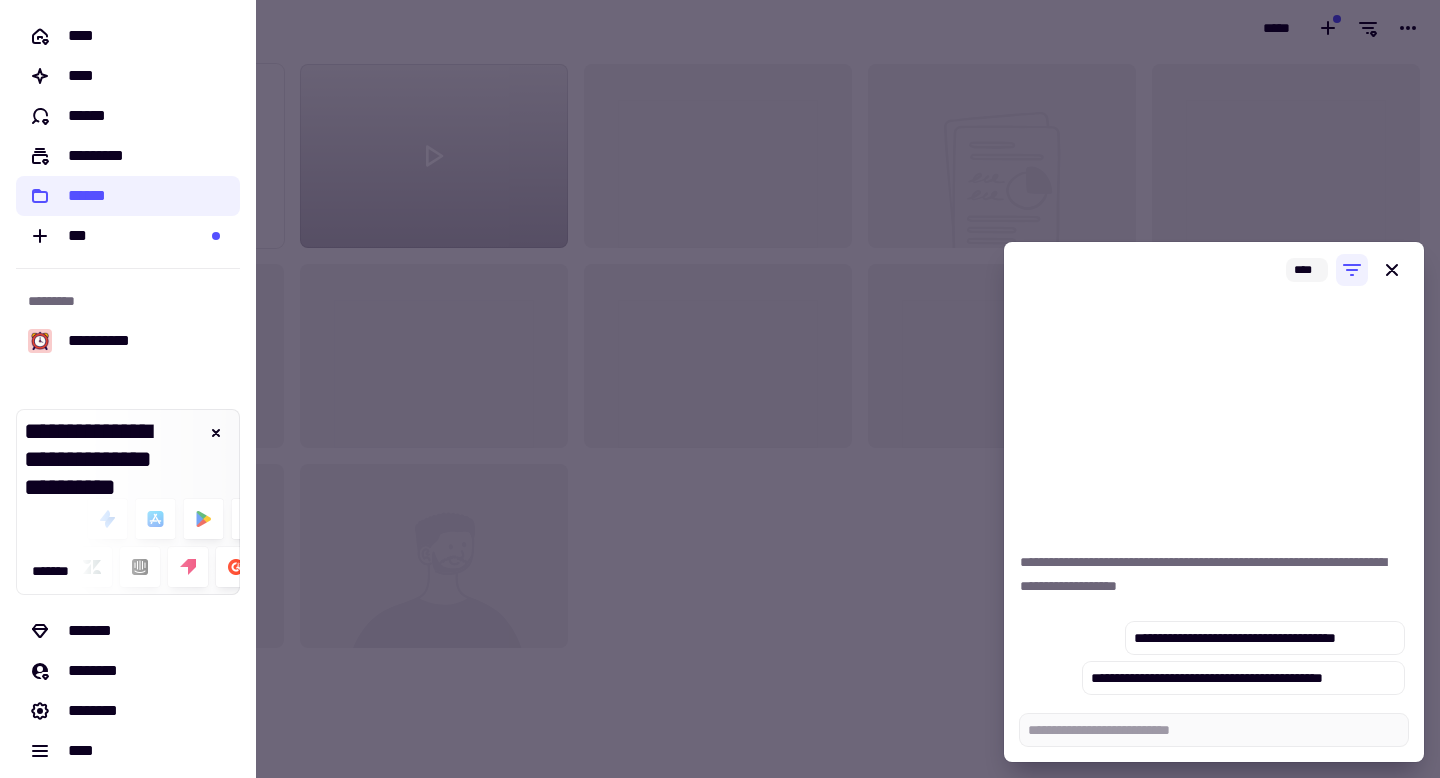 type on "*" 